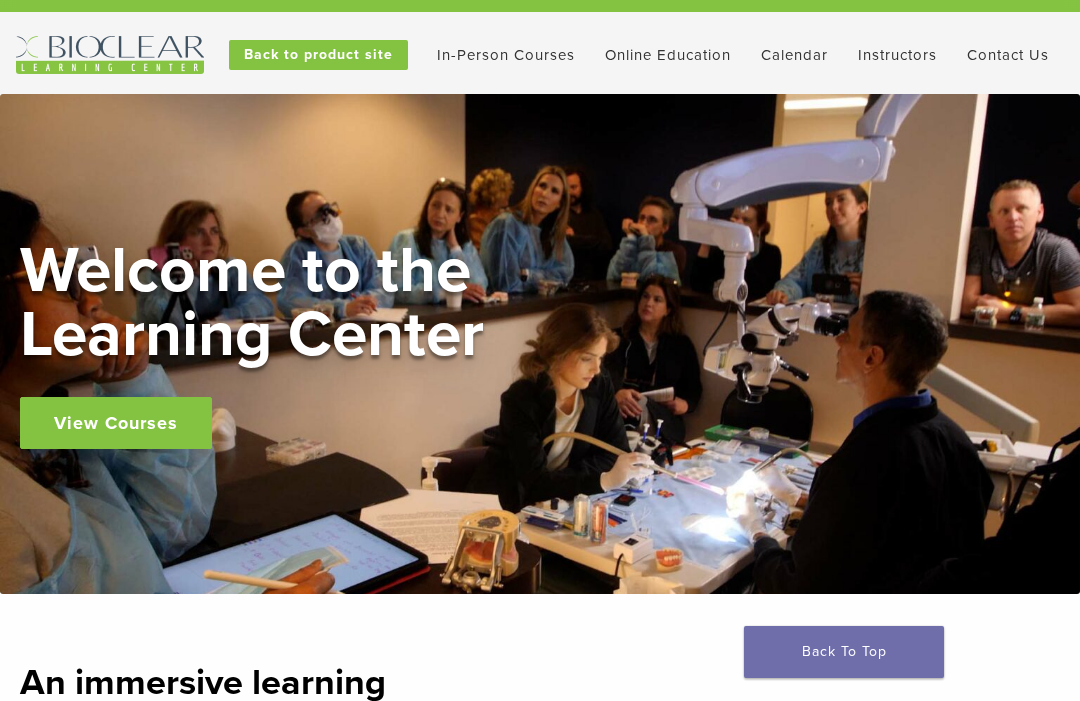 scroll, scrollTop: 25, scrollLeft: 0, axis: vertical 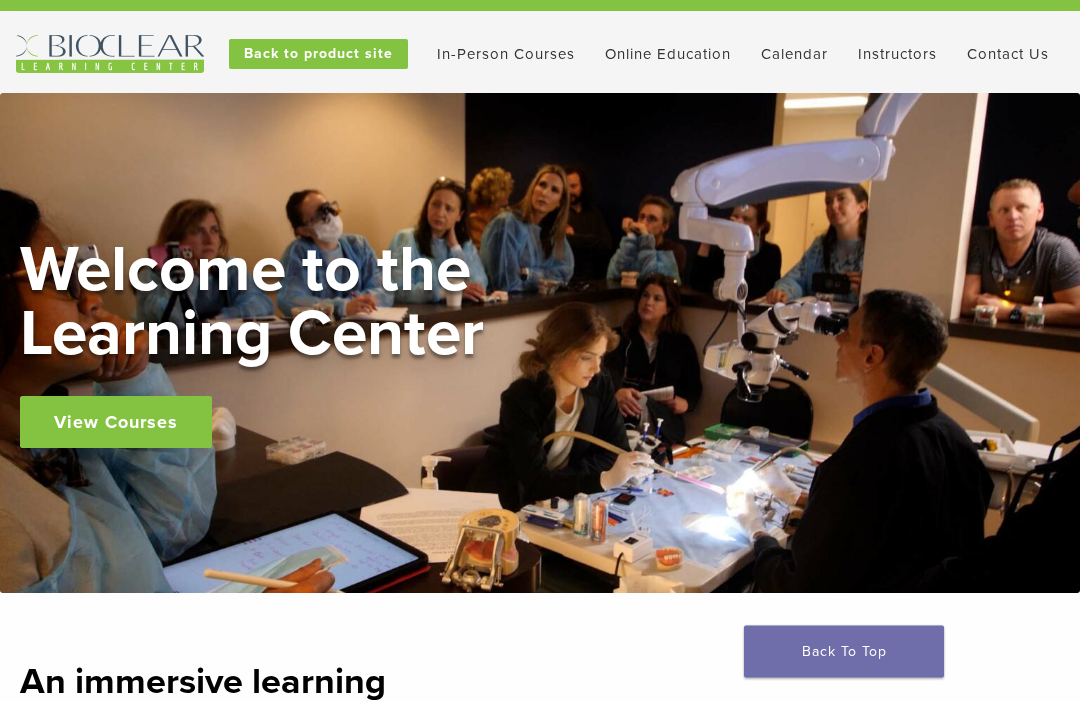 click on "Instructors" at bounding box center [897, 55] 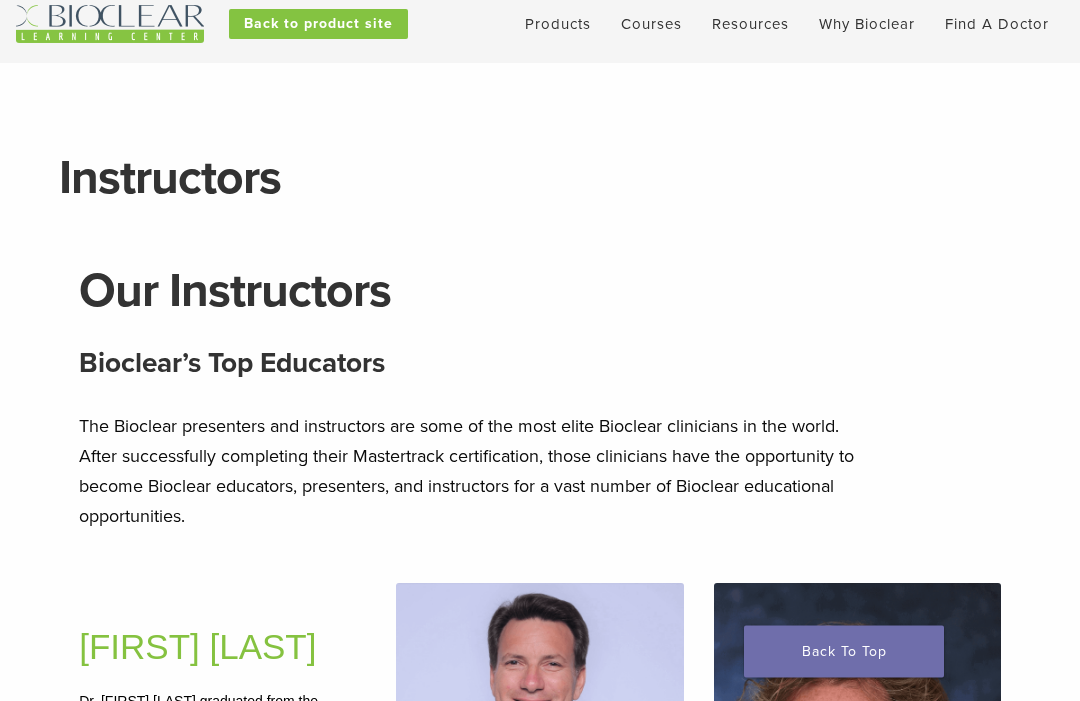 scroll, scrollTop: 0, scrollLeft: 0, axis: both 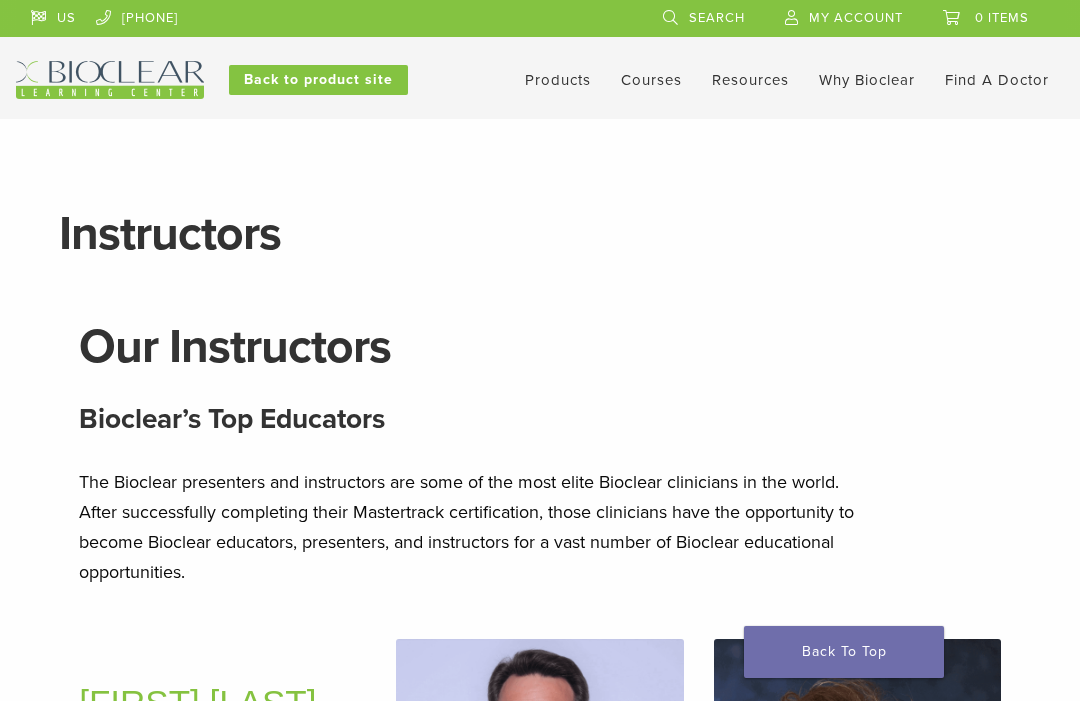 click on "Find A Doctor" at bounding box center (997, 80) 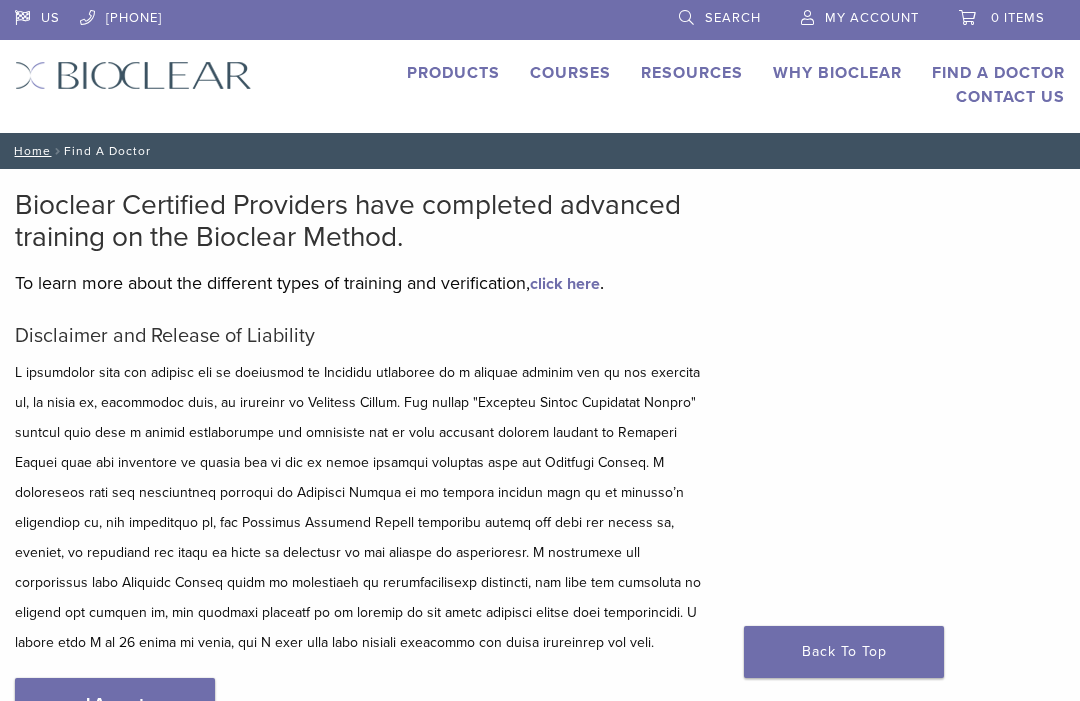 scroll, scrollTop: 0, scrollLeft: 0, axis: both 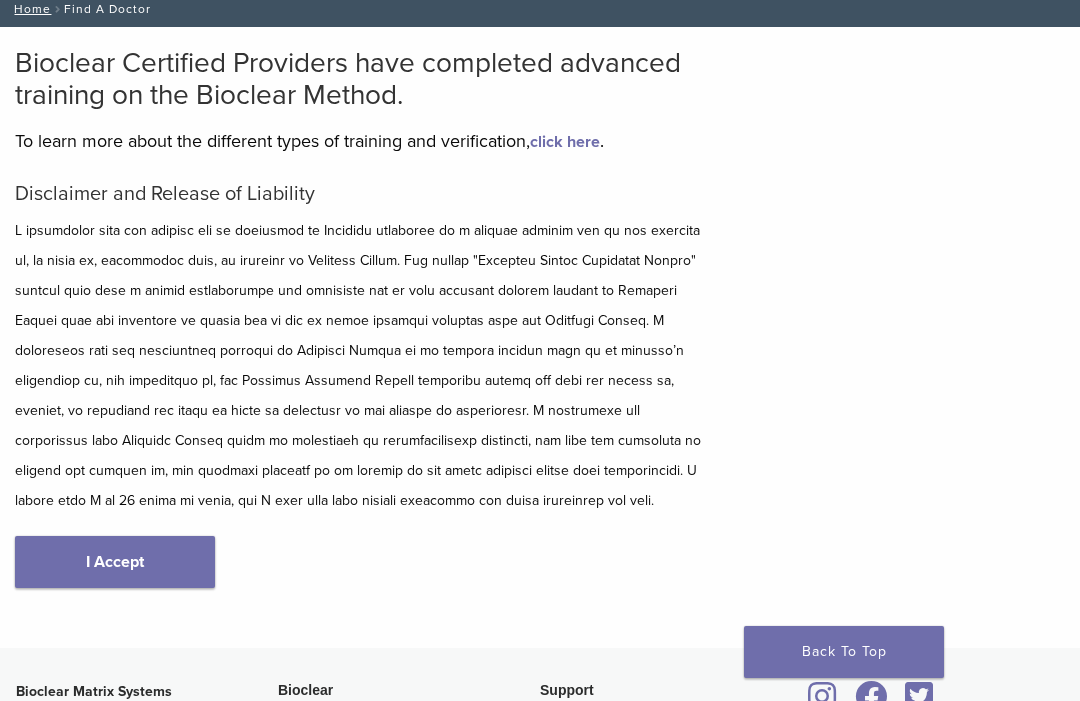 click on "I Accept" at bounding box center (115, 562) 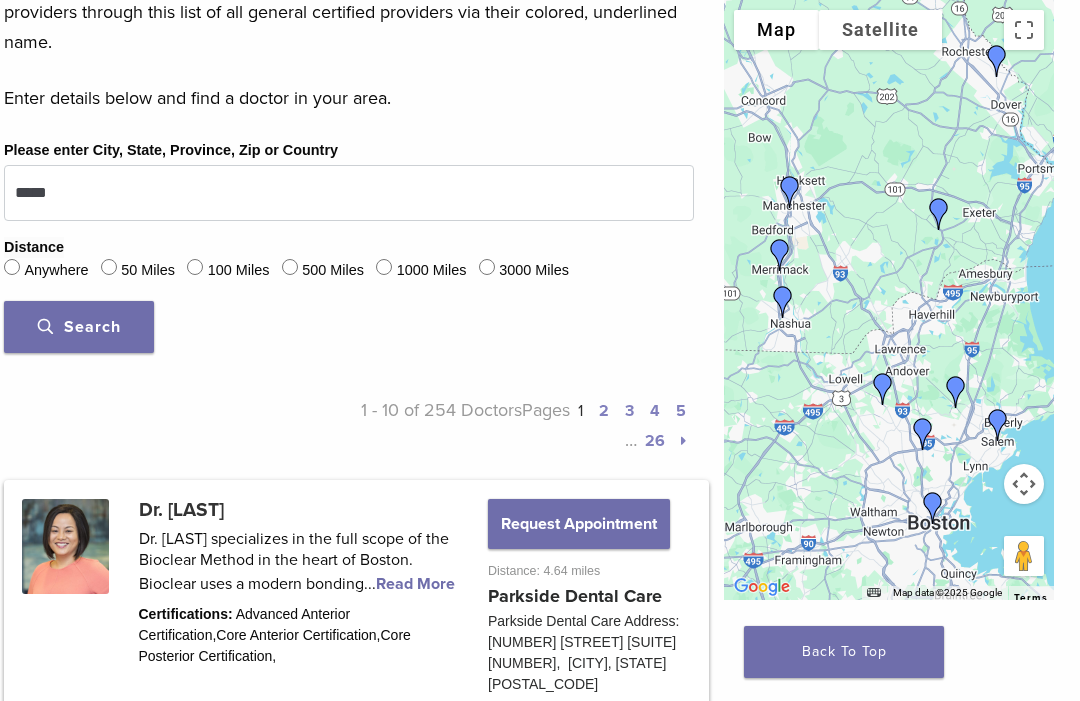 scroll, scrollTop: 714, scrollLeft: 11, axis: both 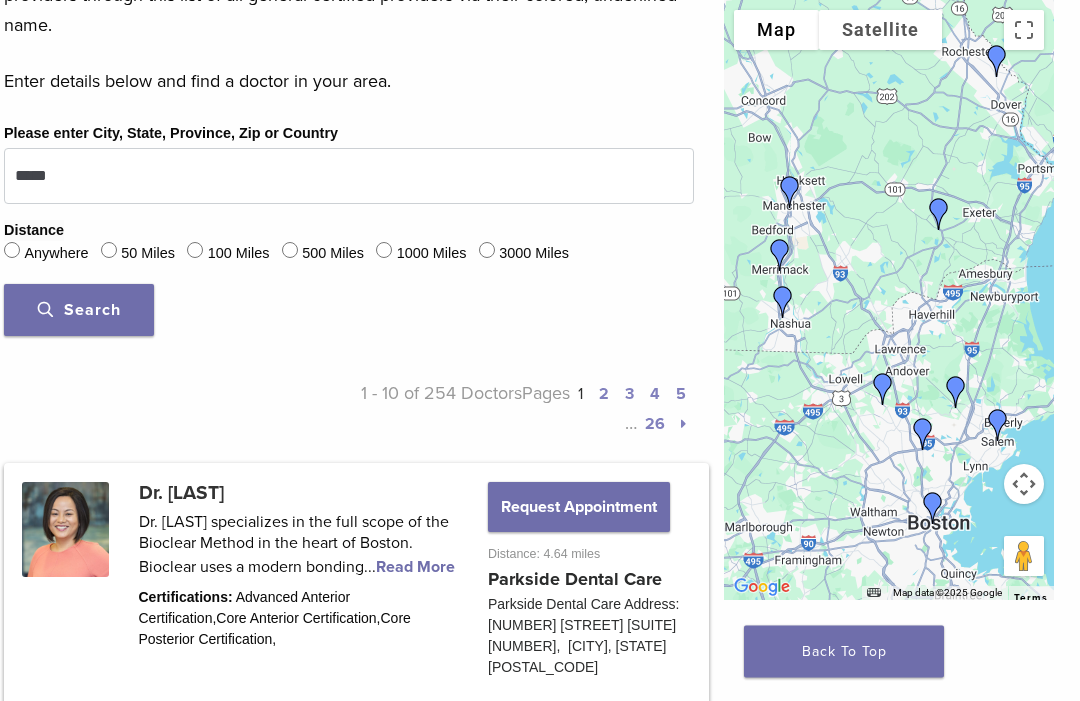 click on "2" at bounding box center [604, 395] 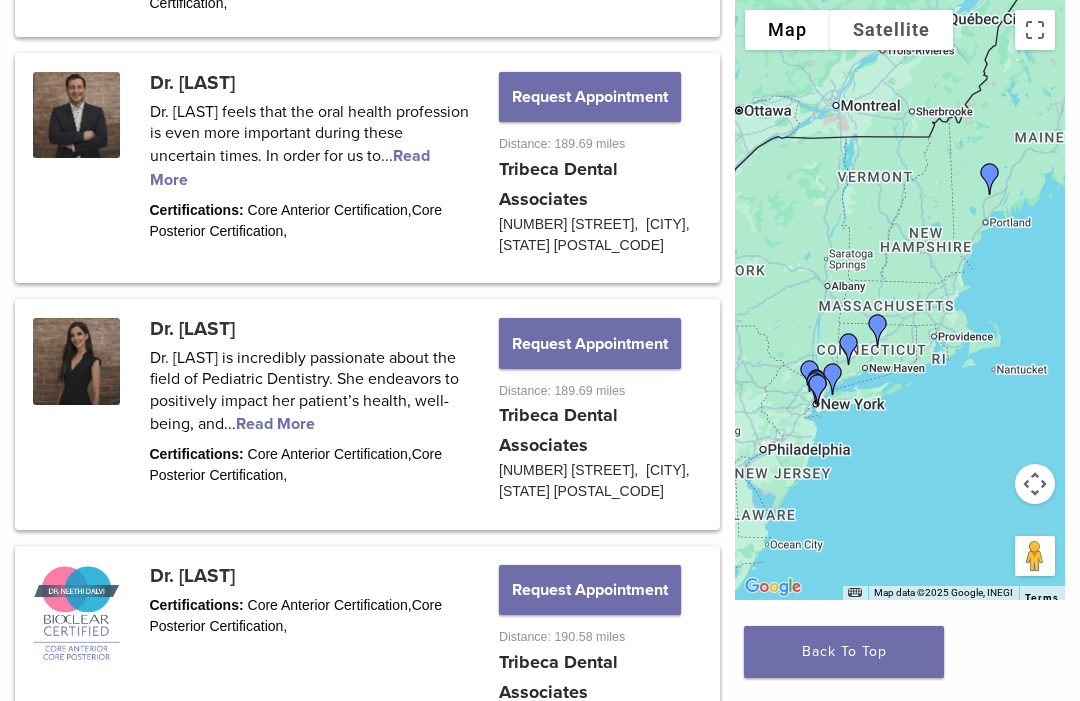 scroll, scrollTop: 2947, scrollLeft: 0, axis: vertical 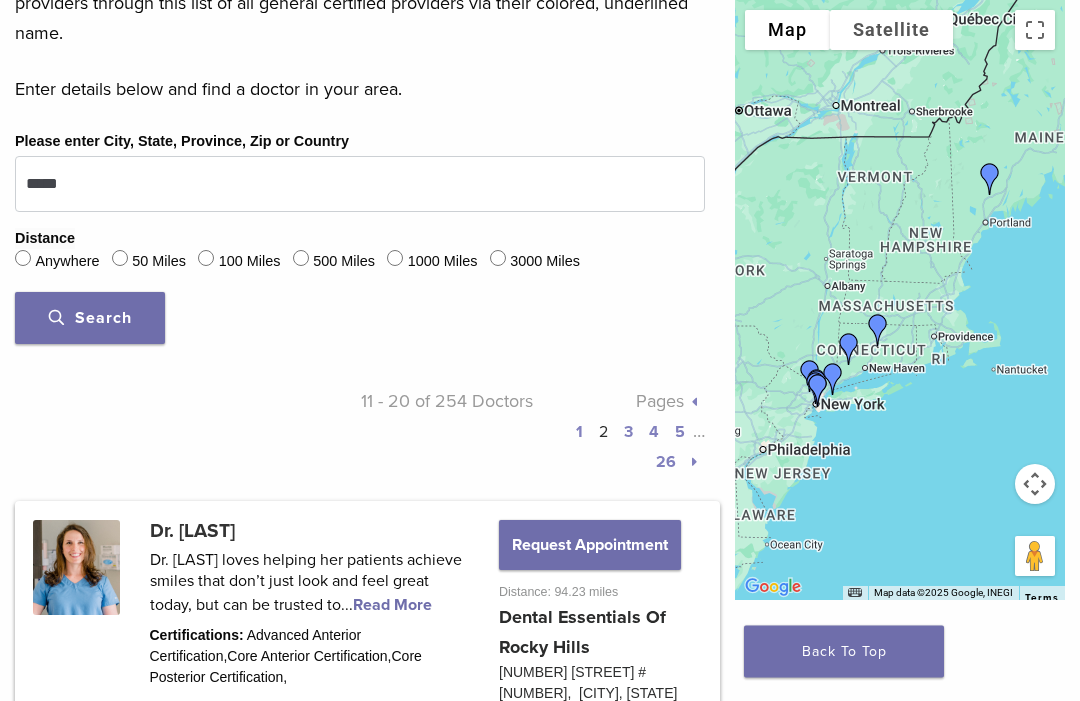 click on "1" at bounding box center [579, 433] 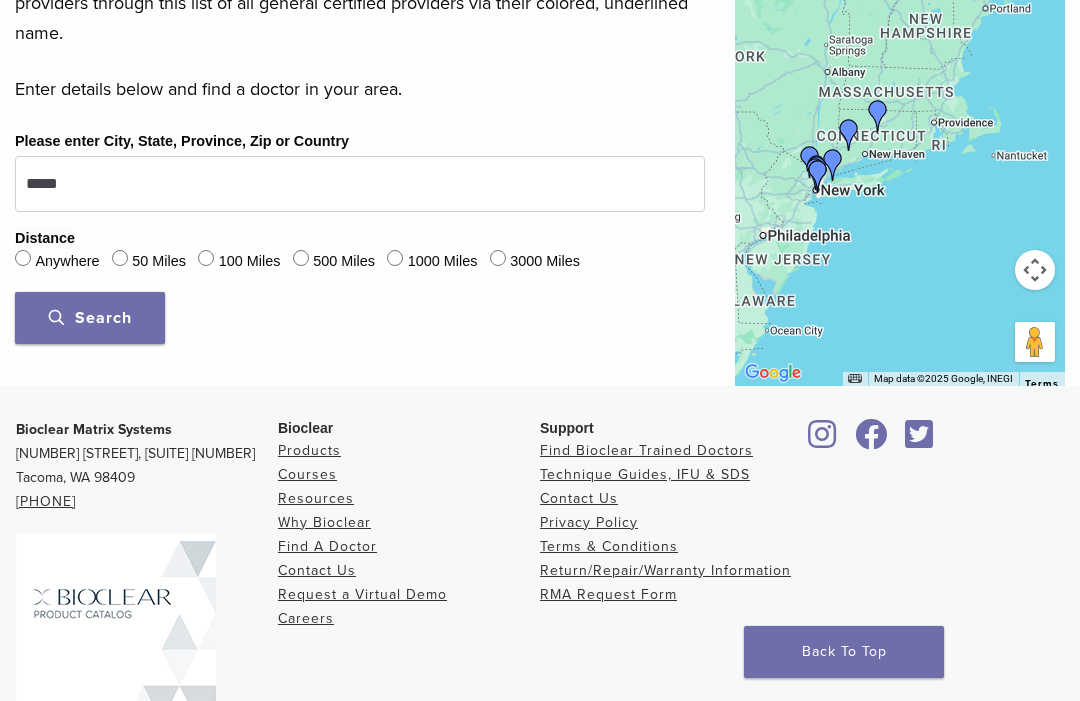 scroll, scrollTop: 706, scrollLeft: 2, axis: both 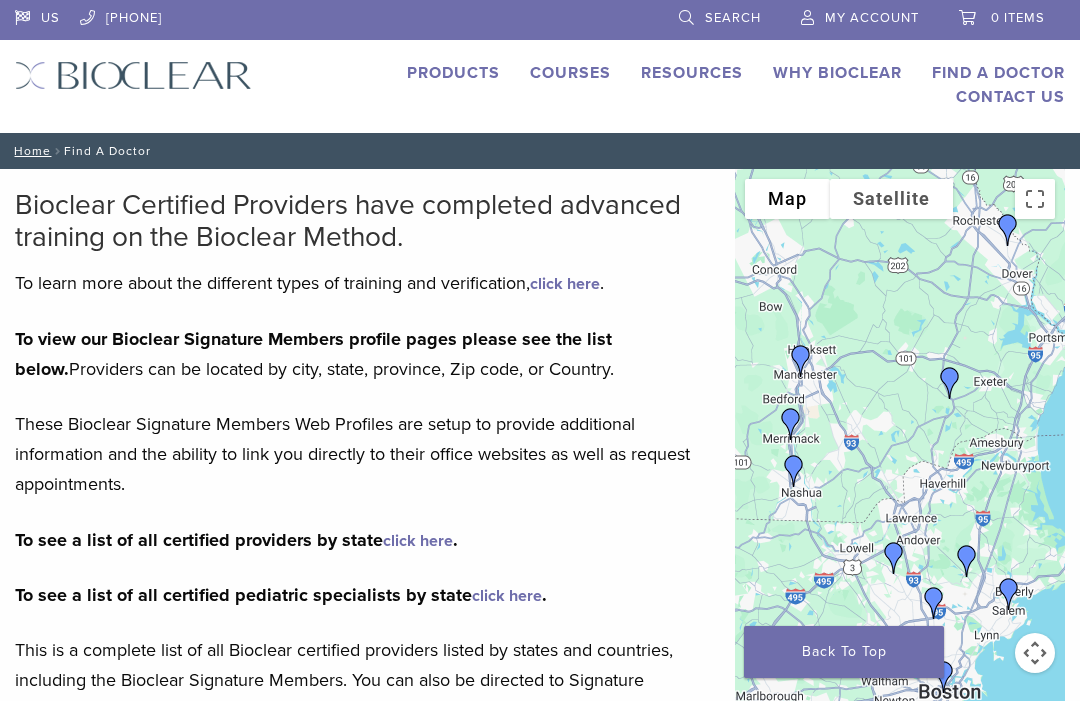 click on "Find A Doctor" at bounding box center (998, 73) 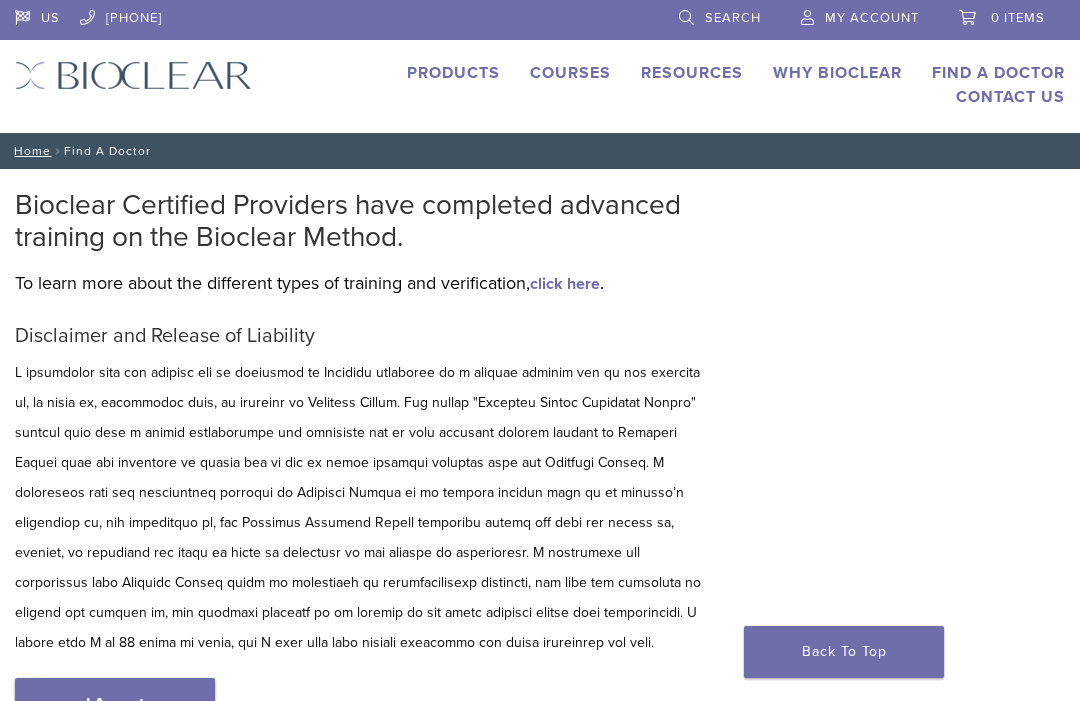 scroll, scrollTop: 0, scrollLeft: 0, axis: both 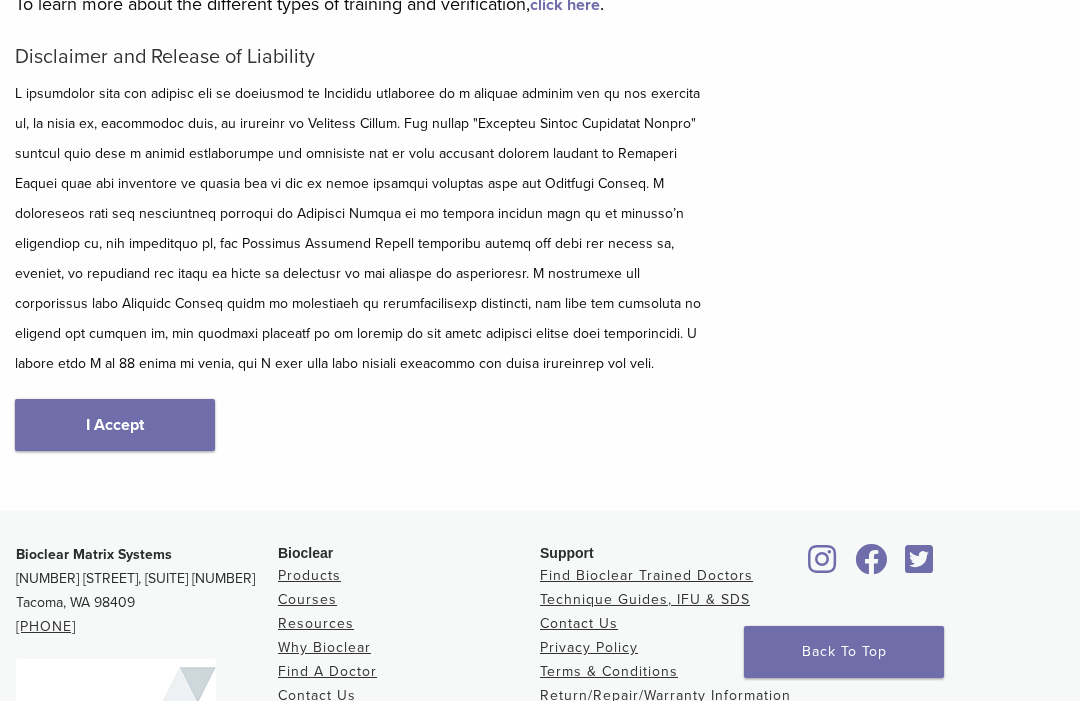 click on "I Accept" at bounding box center (115, 425) 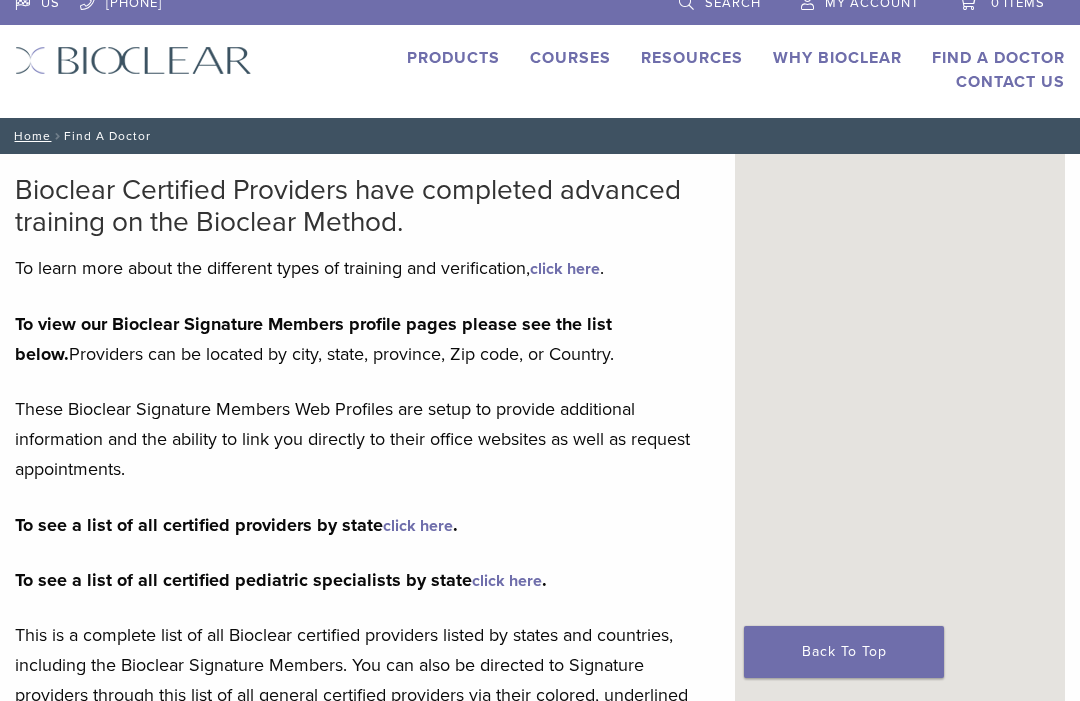 scroll, scrollTop: 16, scrollLeft: 0, axis: vertical 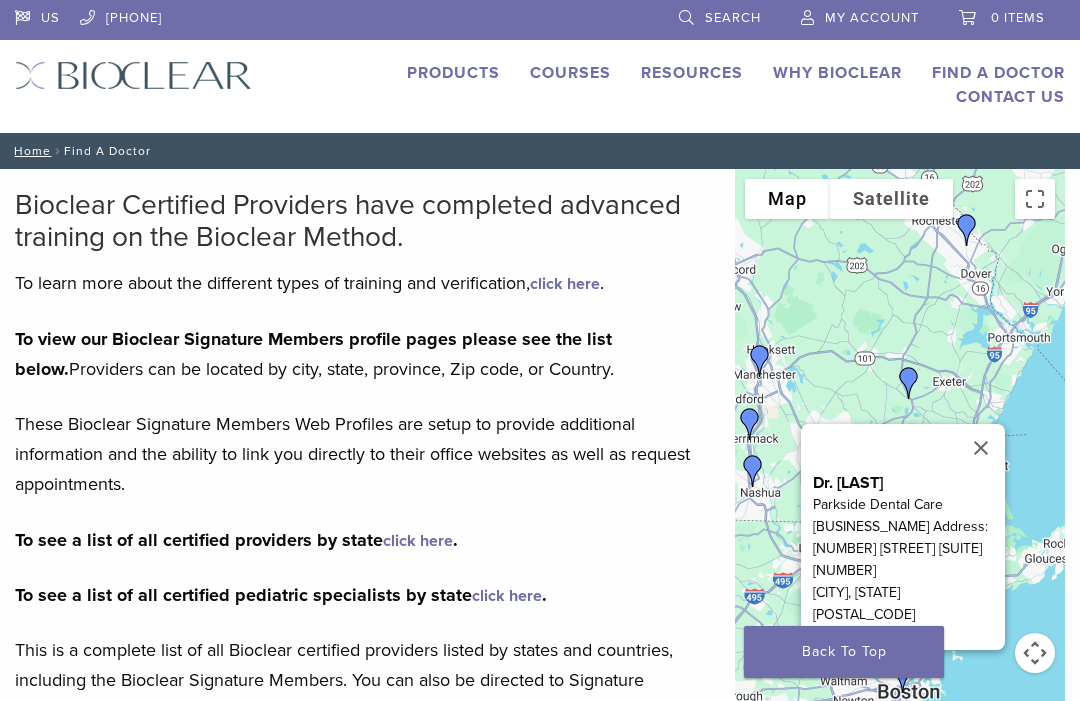 click on "US
1.855.712.5327
Search
My Account
0 items
Cart
No products in the cart.
Back to product site
Products Courses Resources Expand child menu
Technique Guides, IFU, & SDS
Why Bioclear Find A Doctor Contact Us Expand child menu
Request a Virtual Demo
Return/Repairs
Products
Courses
Resources Expand child menu
Technique Guides, IFU, & SDS
Why Bioclear
Find A Doctor
Contact Us Expand child menu
Request a Virtual Demo
Return/Repairs" at bounding box center (540, 66) 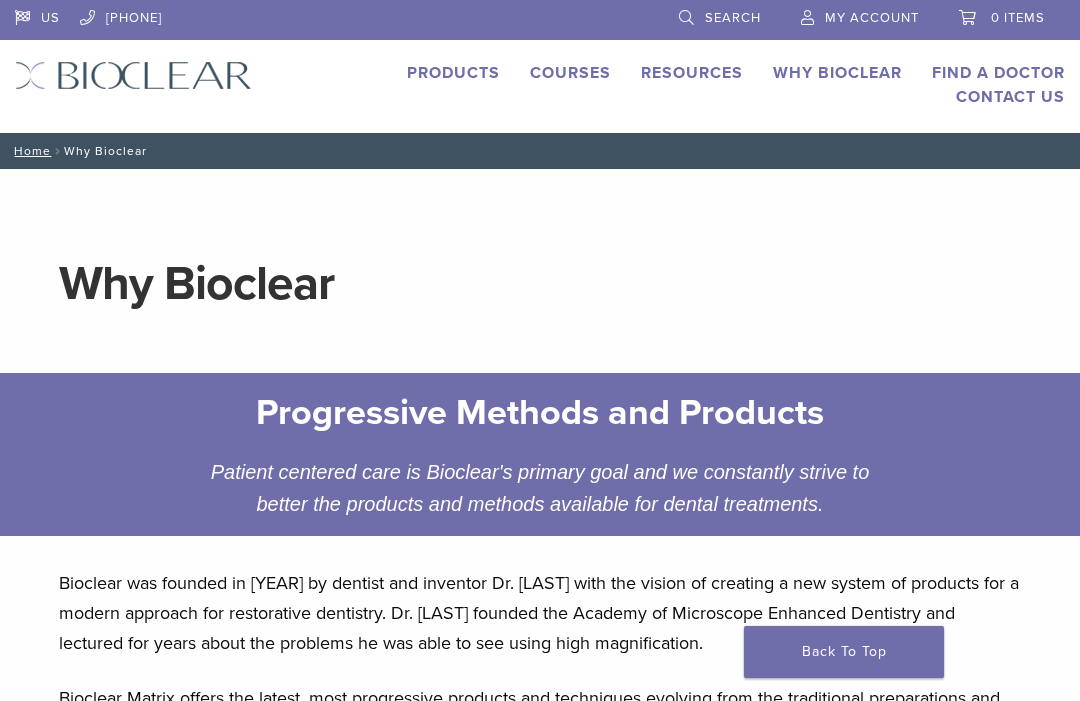 scroll, scrollTop: 2, scrollLeft: 0, axis: vertical 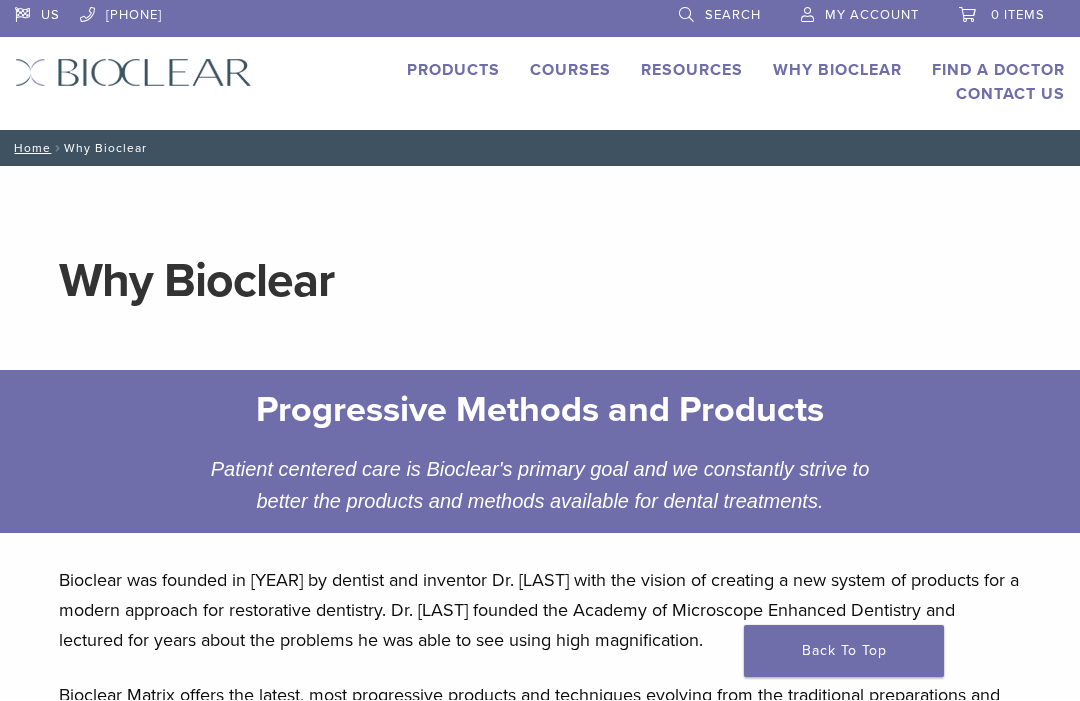 click on "Courses" at bounding box center (570, 71) 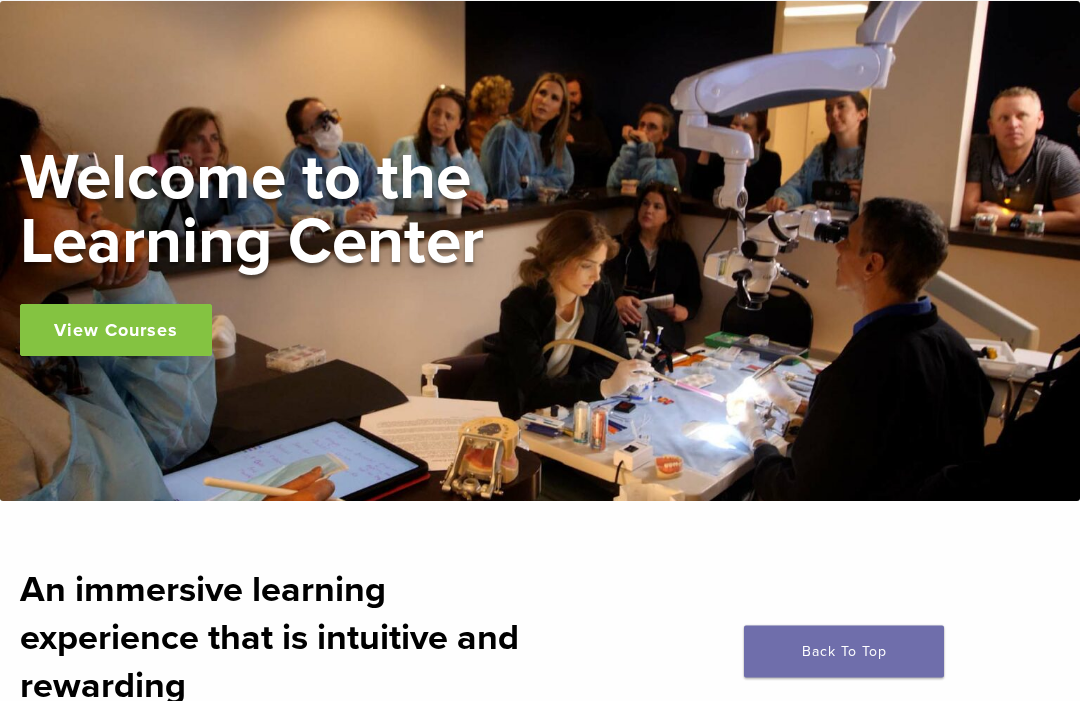 scroll, scrollTop: 0, scrollLeft: 0, axis: both 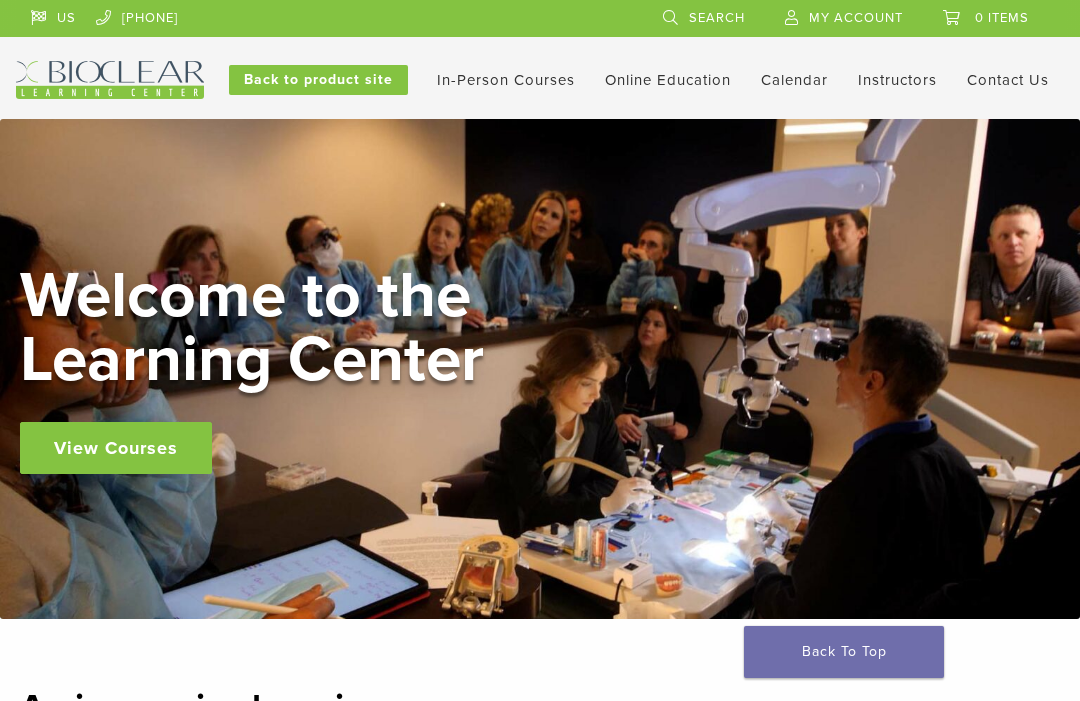 click on "In-Person Courses" at bounding box center [506, 80] 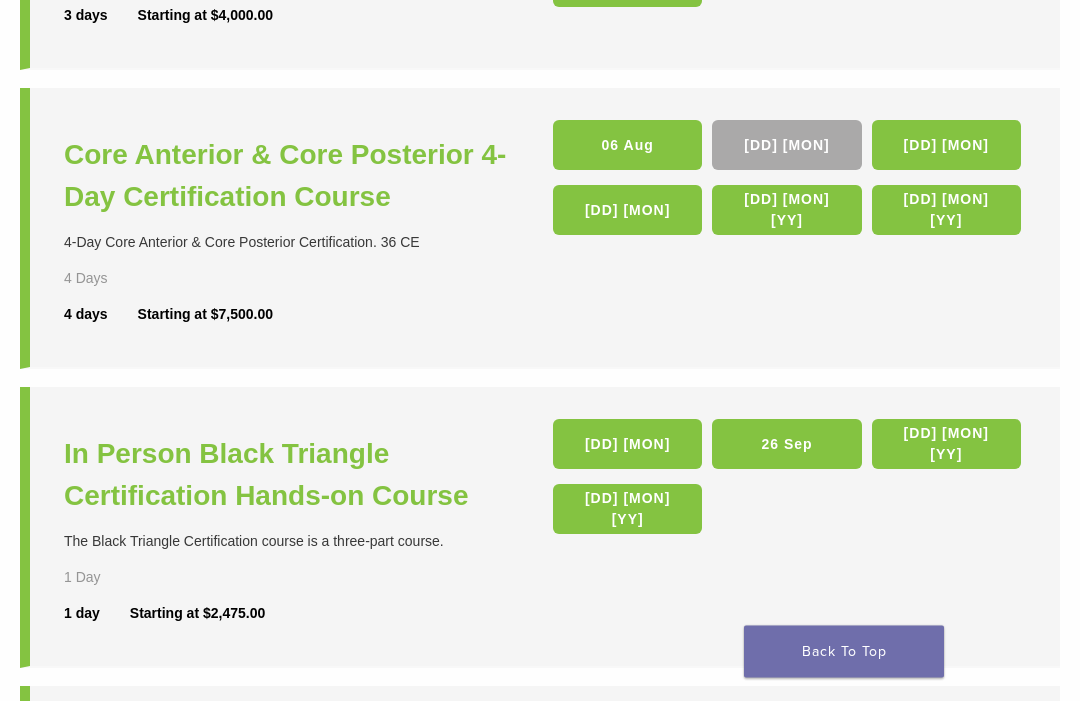scroll, scrollTop: 437, scrollLeft: 0, axis: vertical 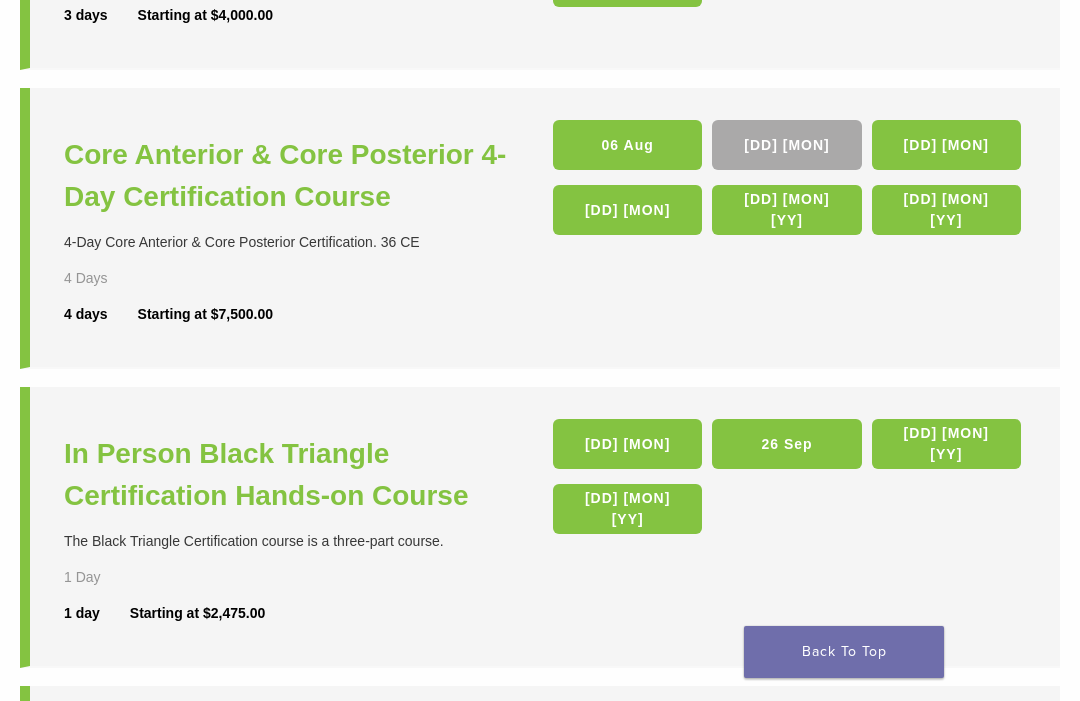 click on "26 Sep" at bounding box center [786, 444] 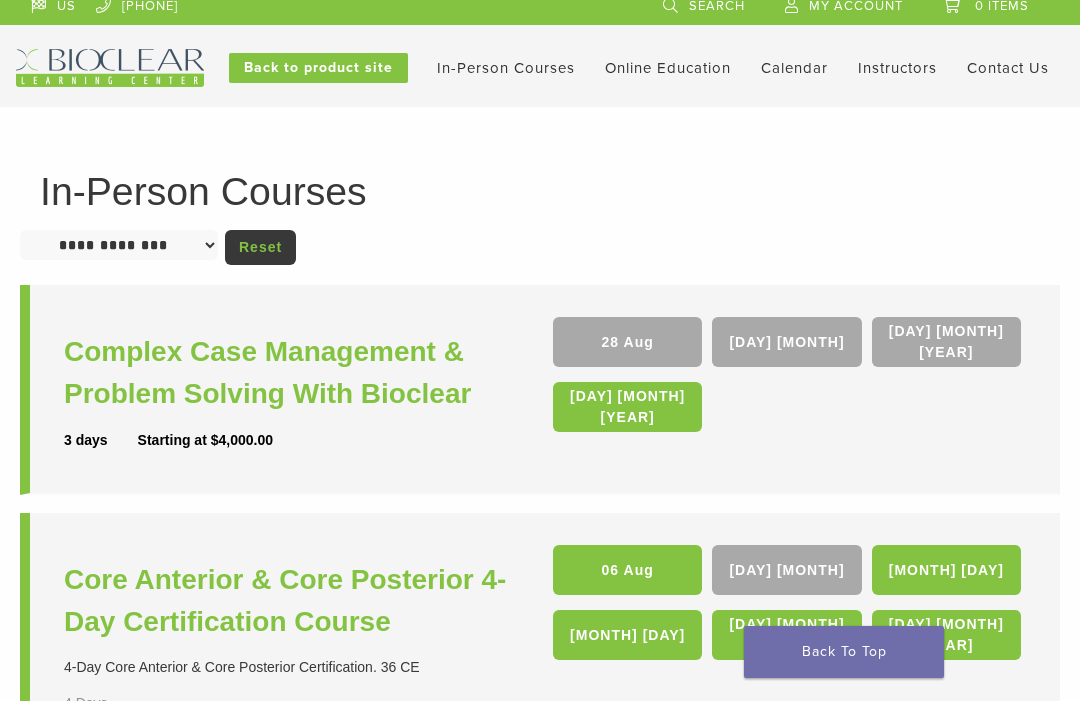 scroll, scrollTop: 0, scrollLeft: 0, axis: both 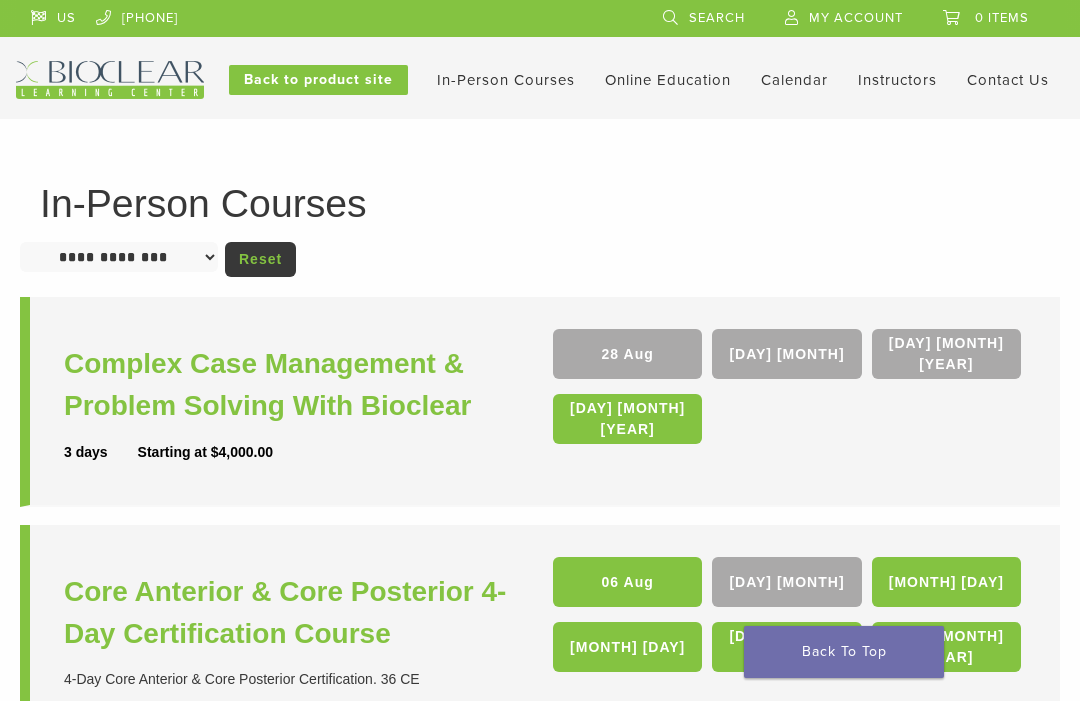 click on "Calendar" at bounding box center (794, 80) 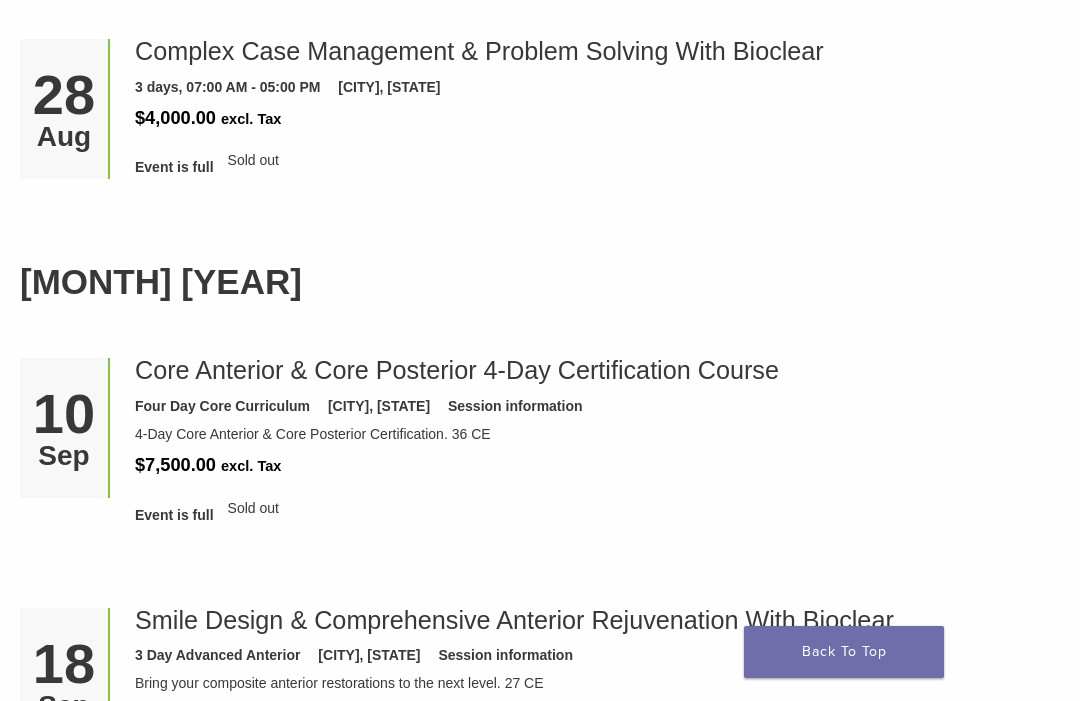 scroll, scrollTop: 868, scrollLeft: 0, axis: vertical 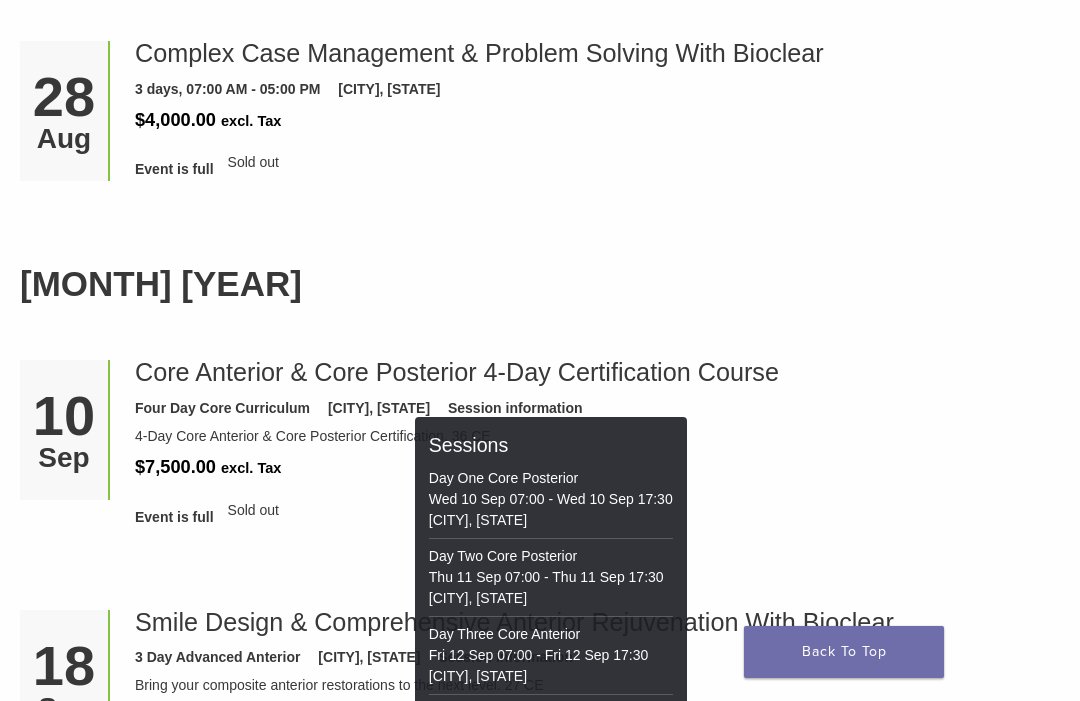 click on "Session information" at bounding box center (515, 408) 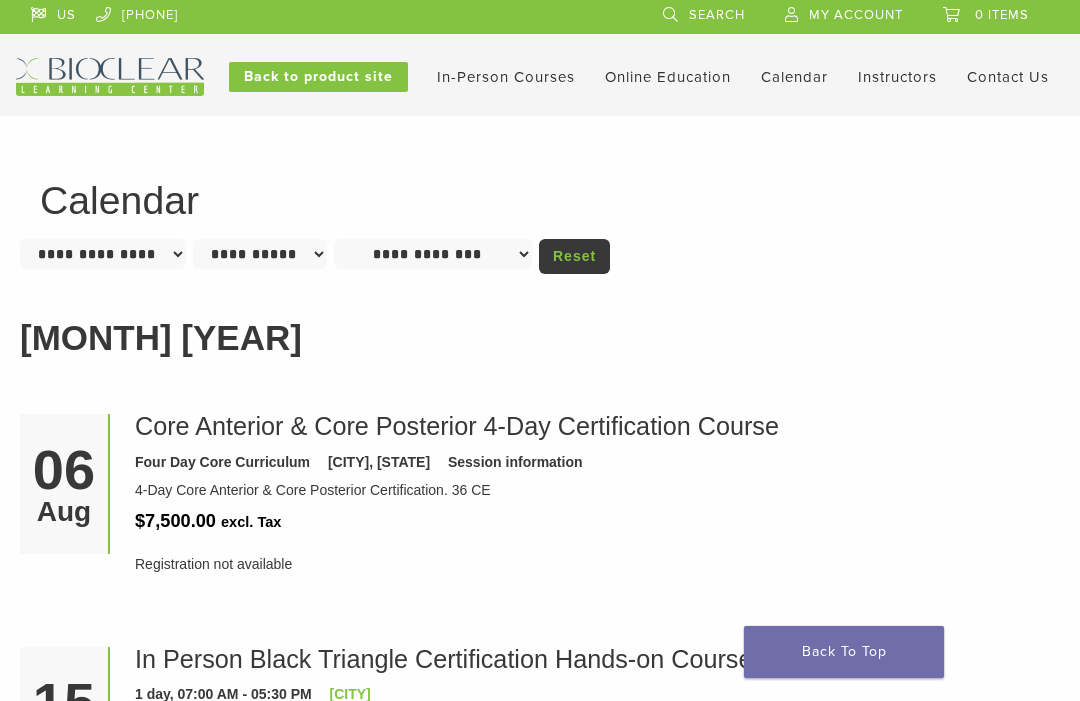 scroll, scrollTop: 0, scrollLeft: 0, axis: both 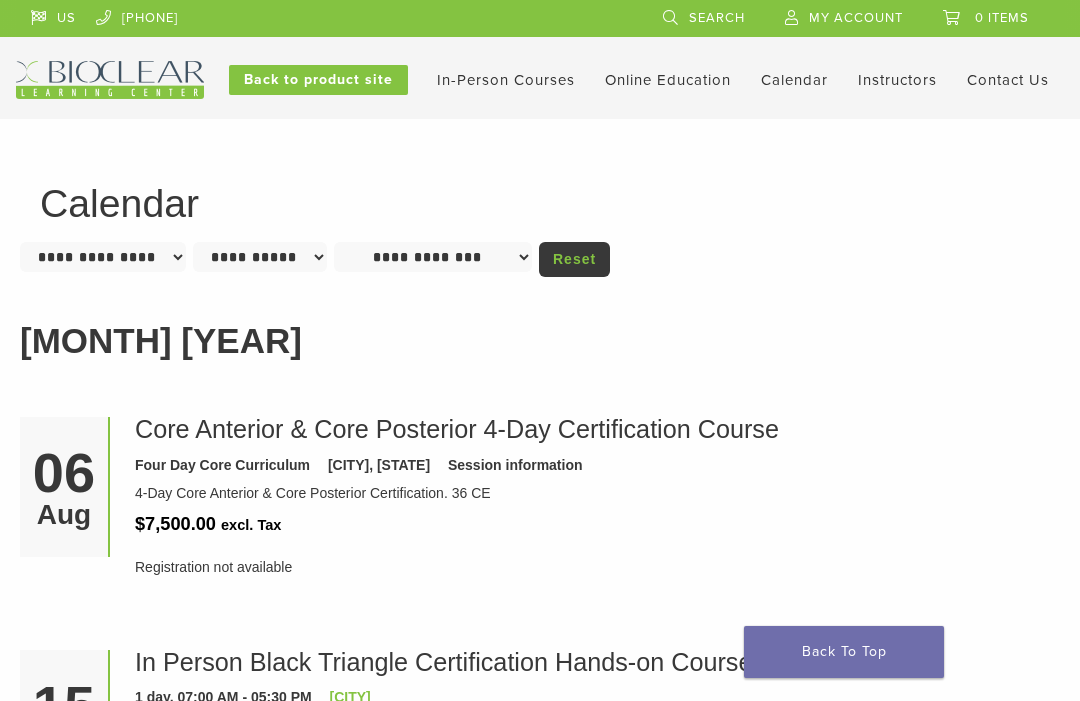 click on "[CITY]" at bounding box center (433, 257) 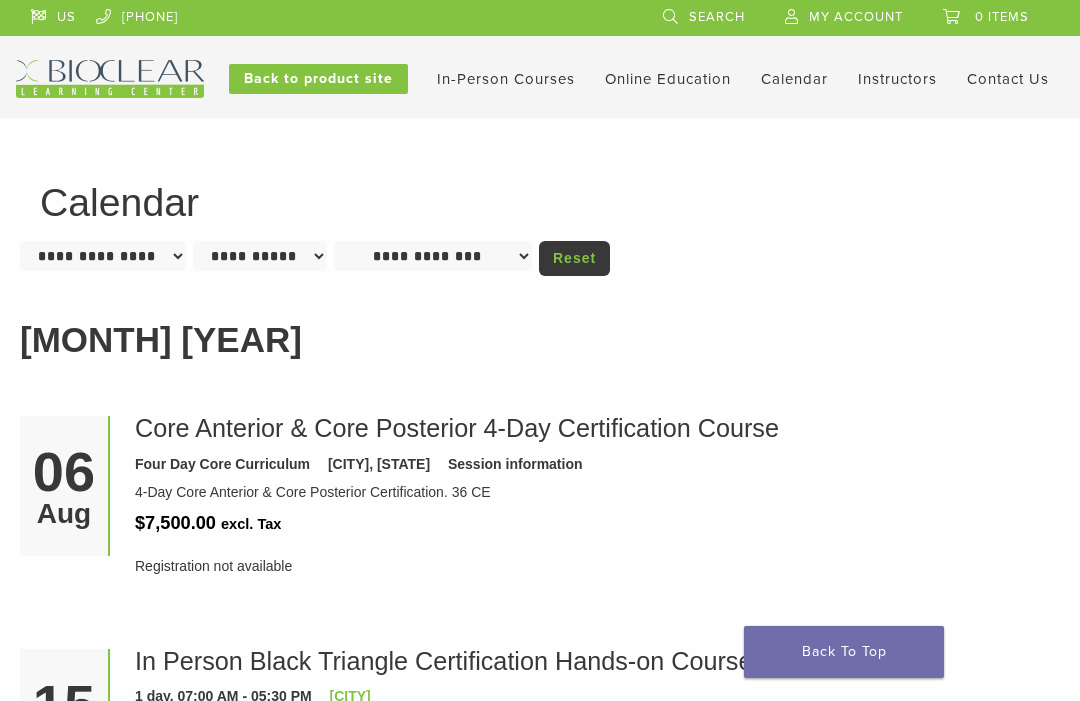scroll, scrollTop: 0, scrollLeft: 0, axis: both 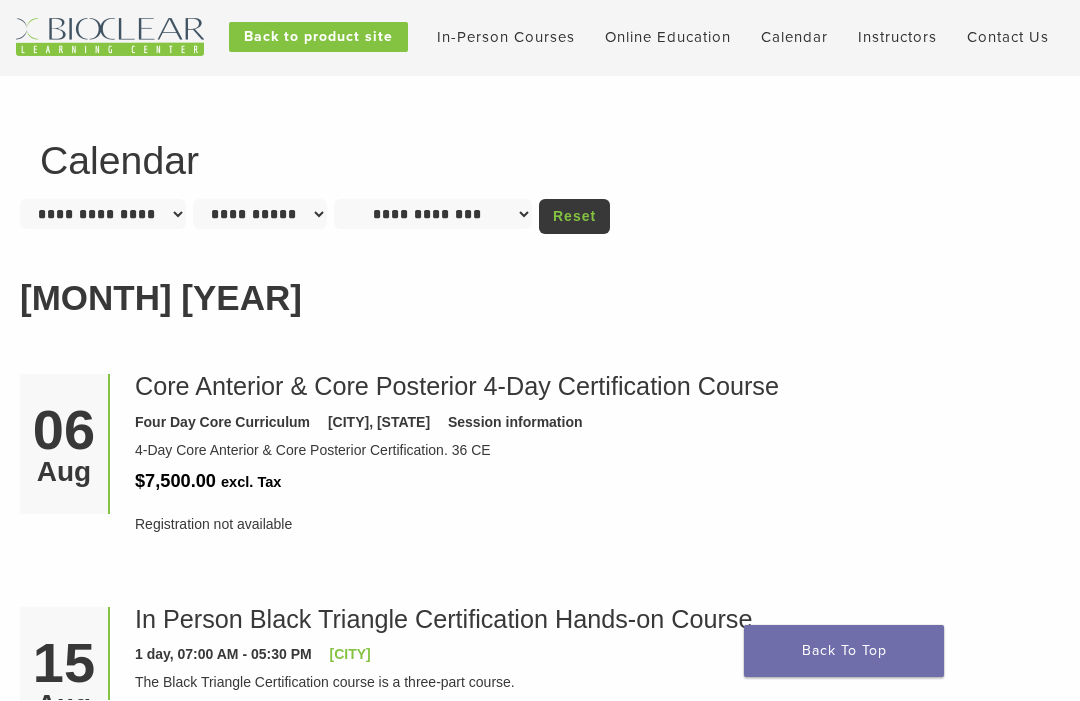click on "[CITY]" at bounding box center [433, 215] 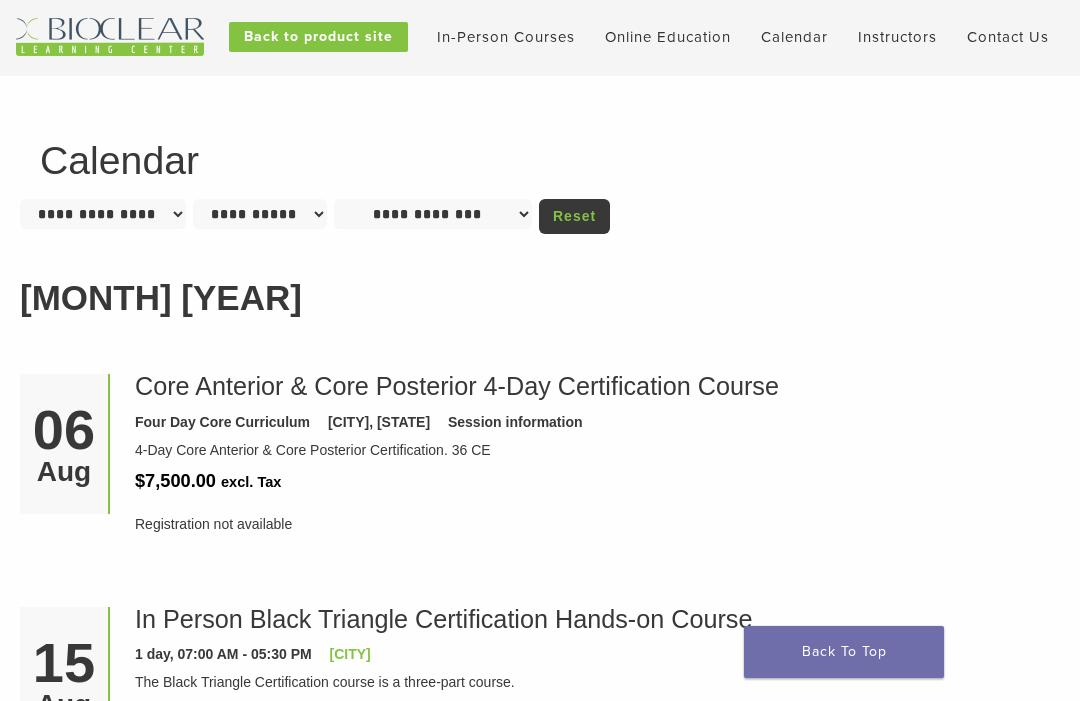 select on "******" 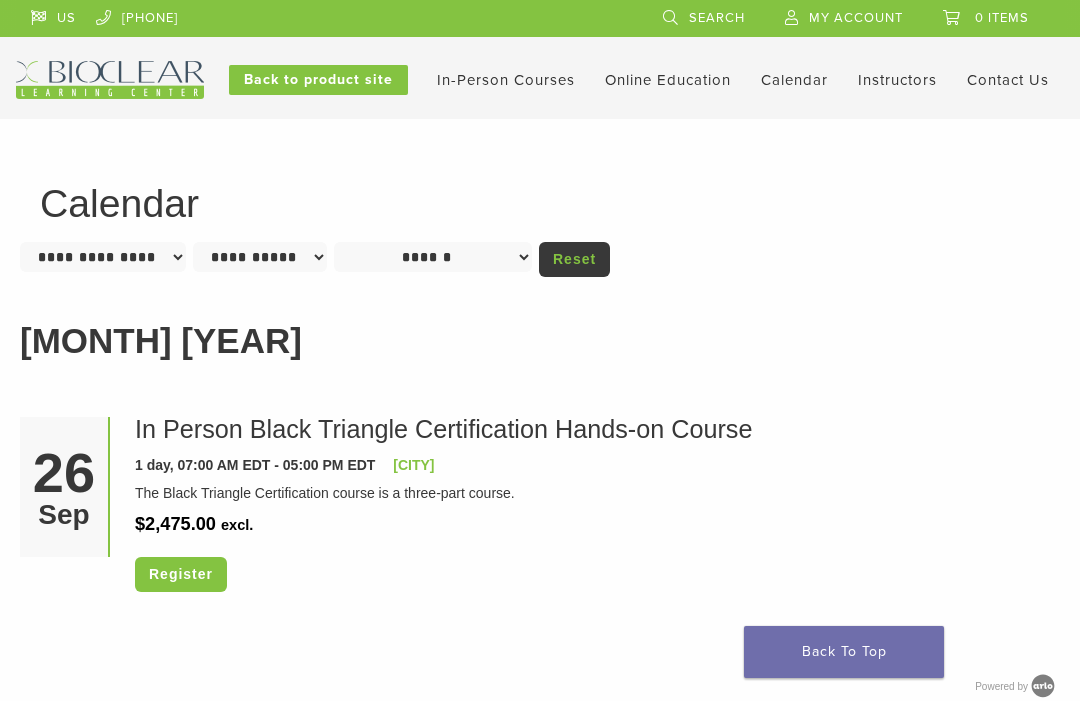 scroll, scrollTop: 0, scrollLeft: 0, axis: both 